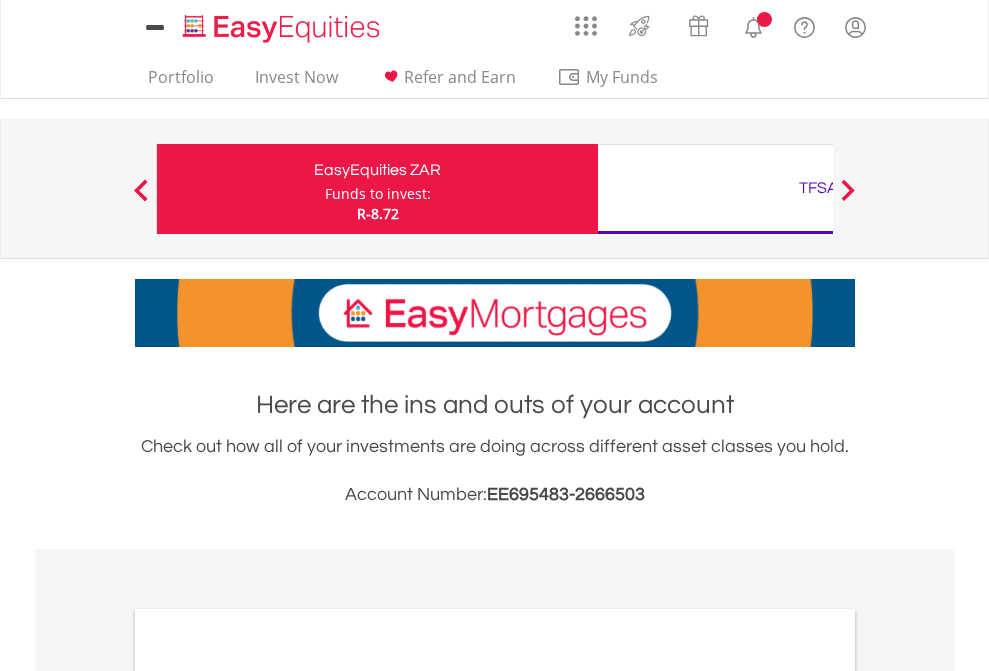 scroll, scrollTop: 0, scrollLeft: 0, axis: both 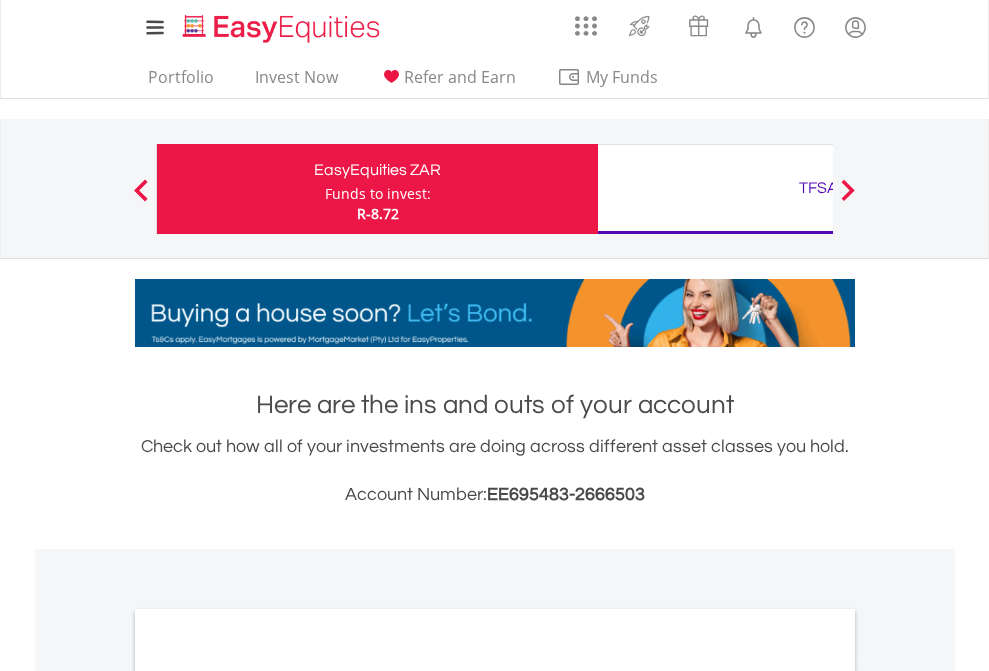 click on "Funds to invest:" at bounding box center (378, 194) 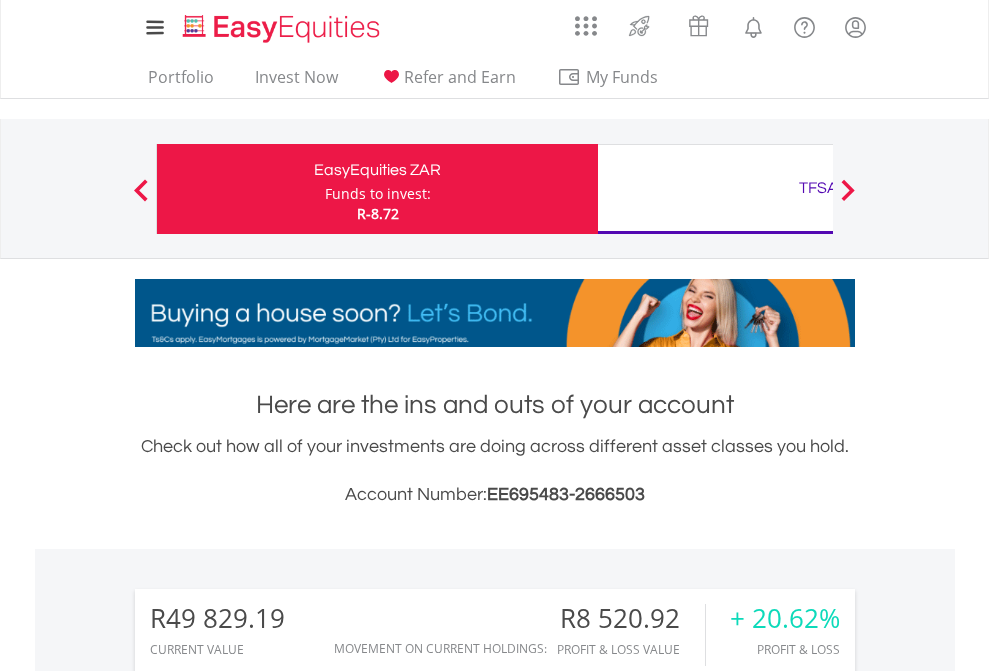 scroll, scrollTop: 999808, scrollLeft: 999687, axis: both 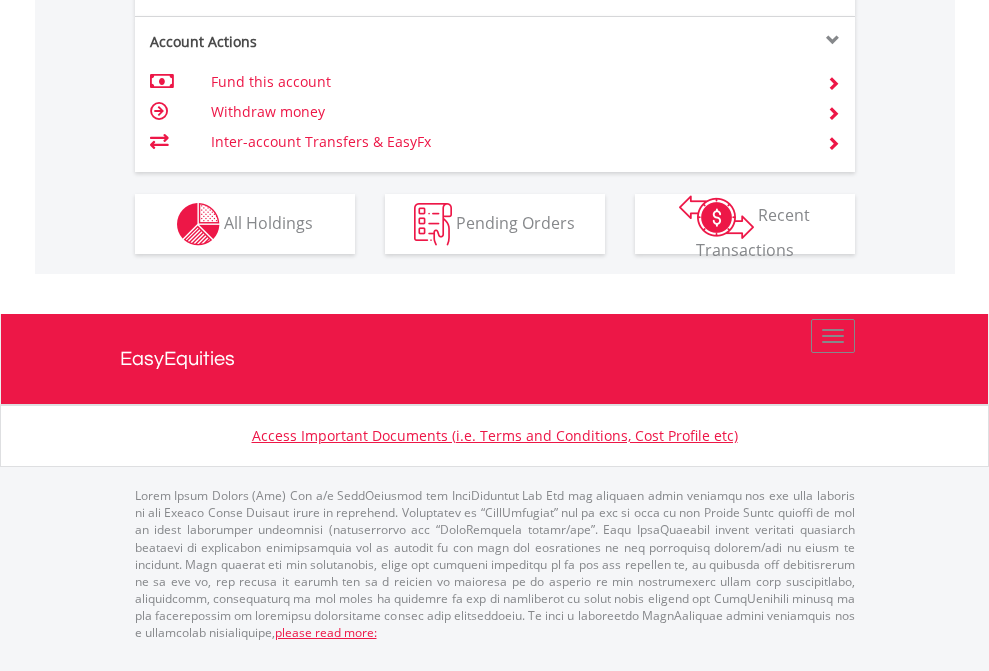 click on "Investment types" at bounding box center [706, -337] 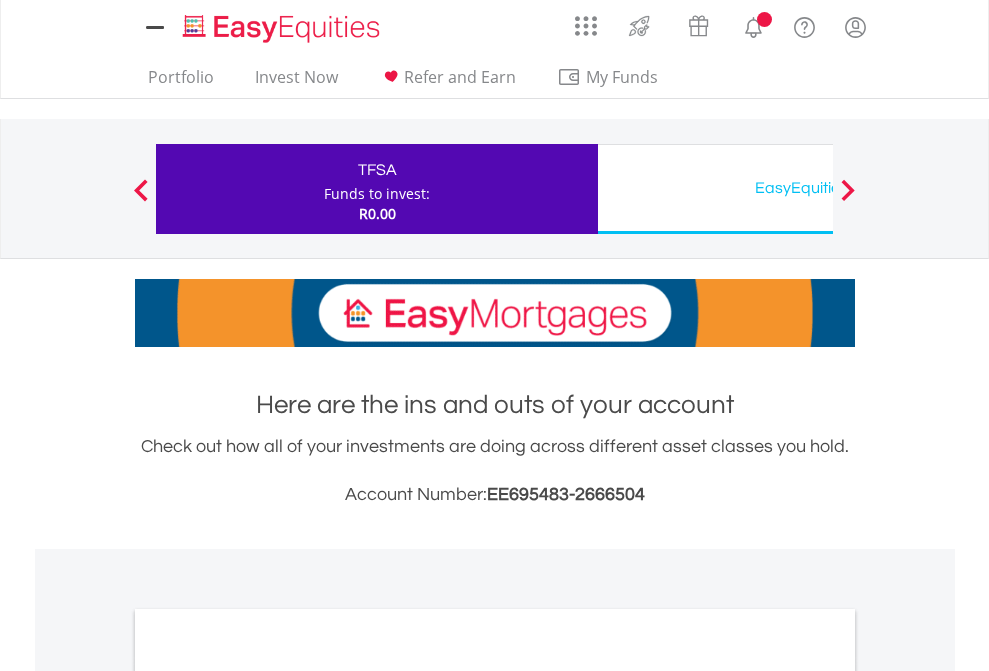 scroll, scrollTop: 0, scrollLeft: 0, axis: both 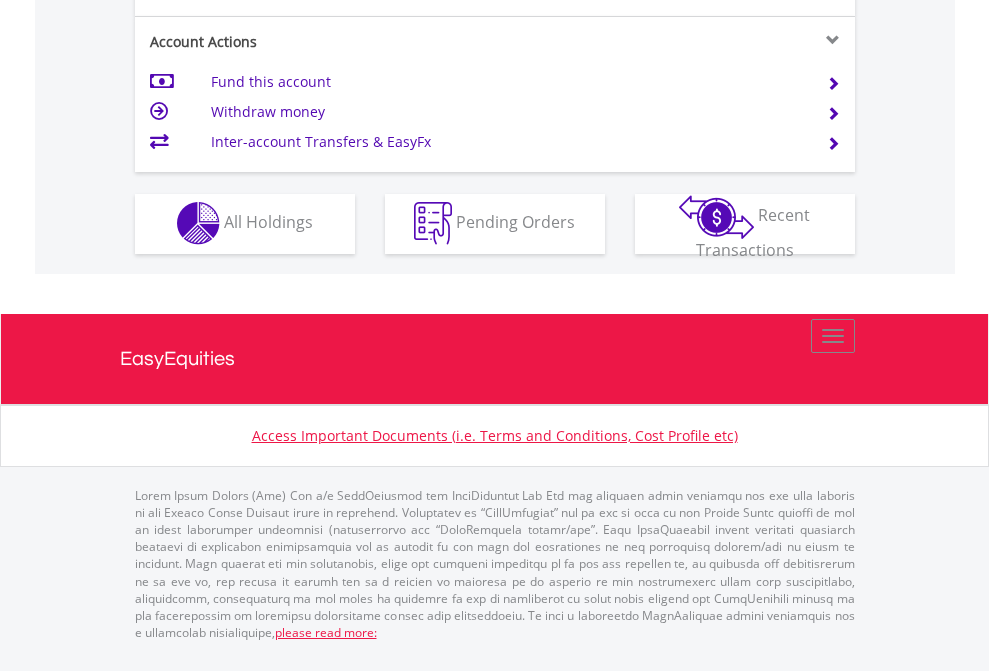 click on "Investment types" at bounding box center (706, -353) 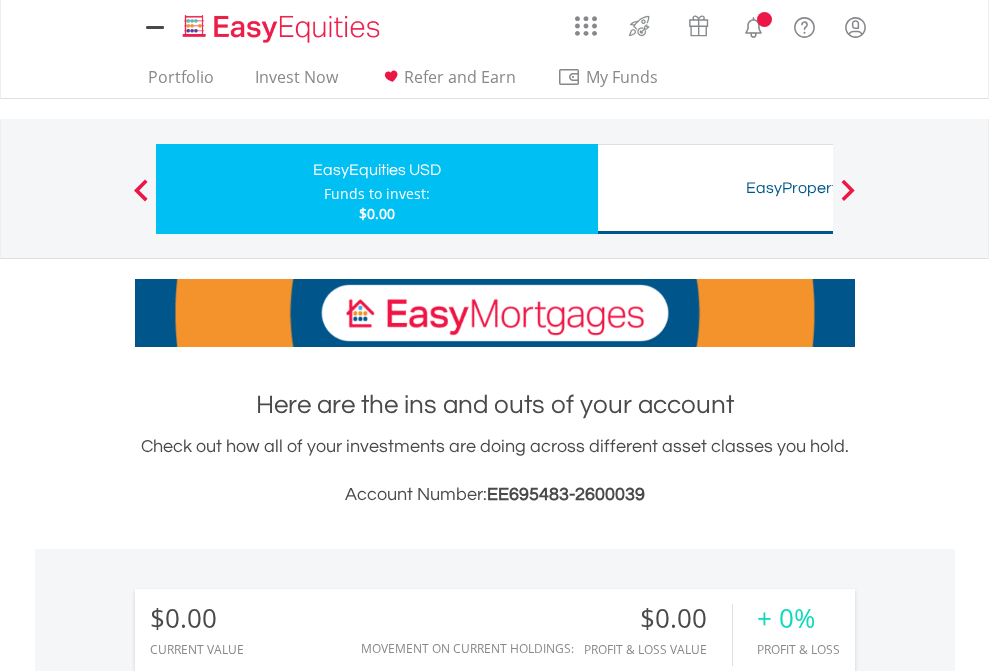 scroll, scrollTop: 0, scrollLeft: 0, axis: both 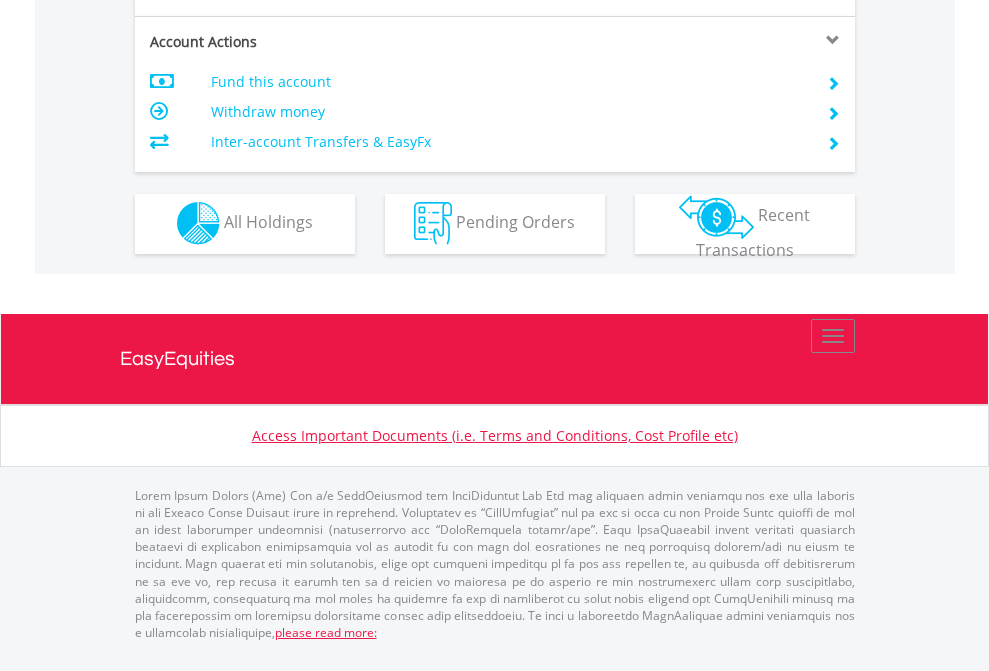 click on "Investment types" at bounding box center (706, -353) 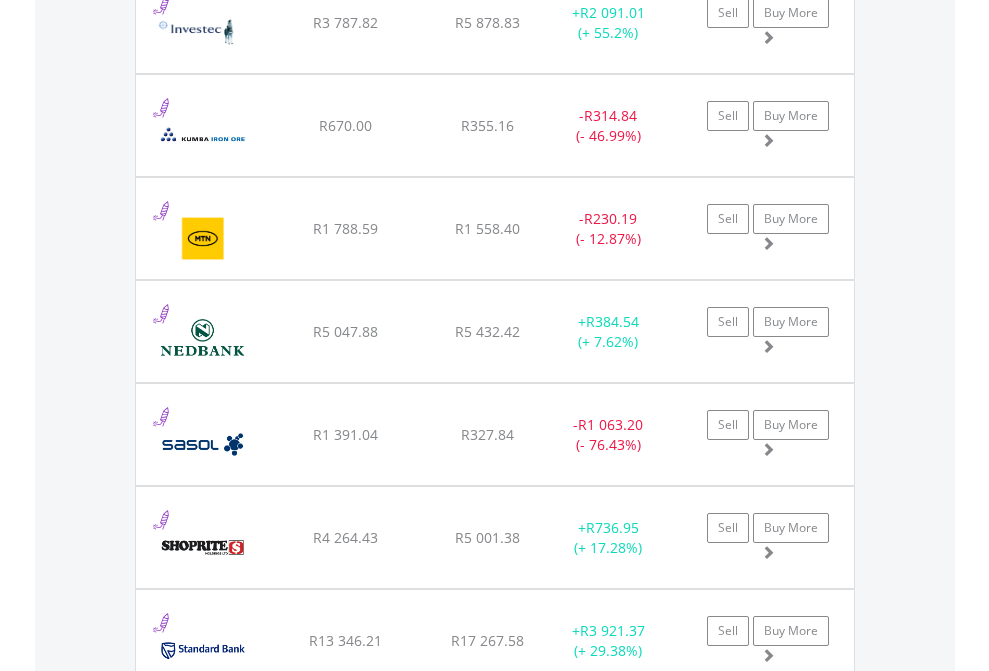 scroll, scrollTop: 2305, scrollLeft: 0, axis: vertical 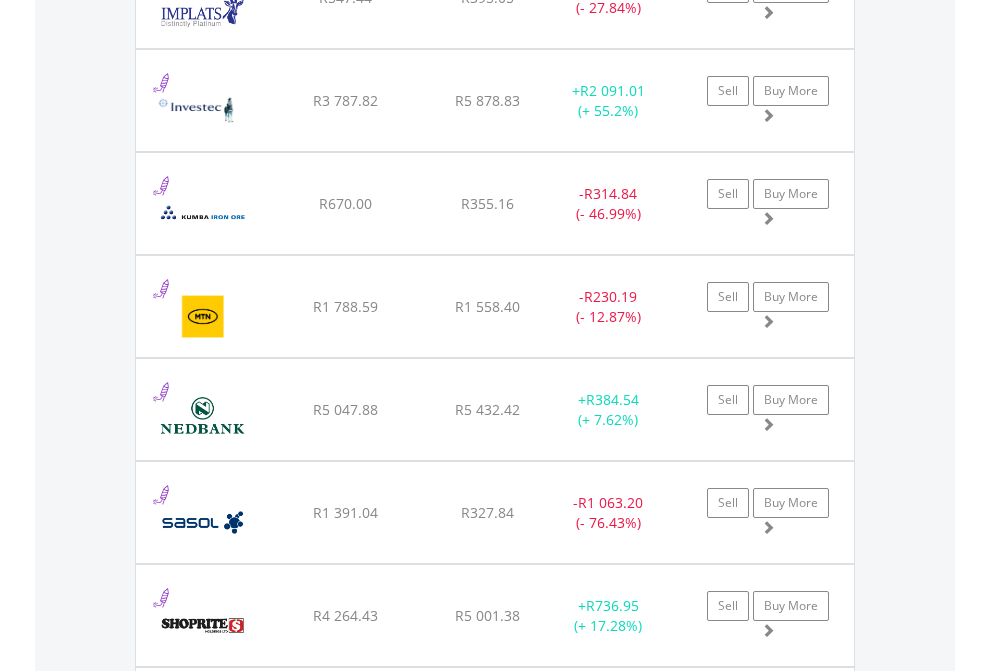 click on "TFSA" at bounding box center (818, -2117) 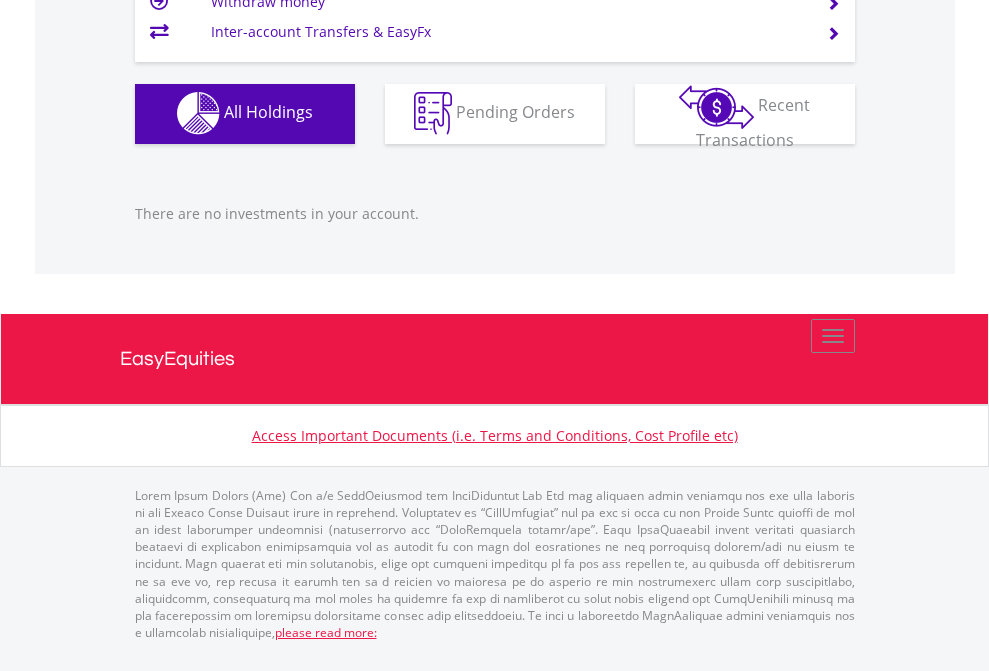 scroll, scrollTop: 1980, scrollLeft: 0, axis: vertical 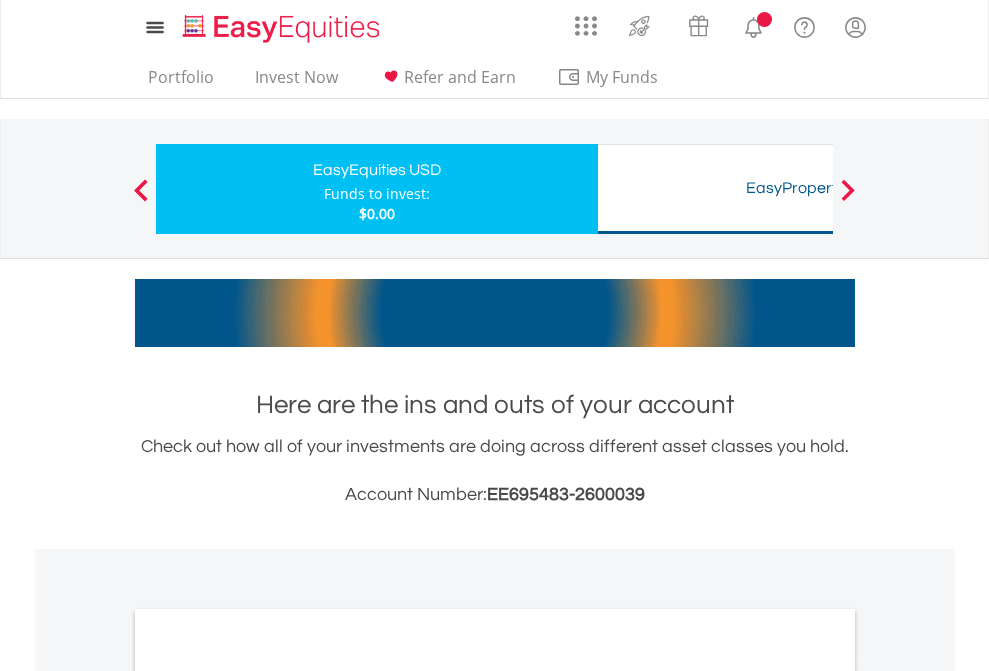 click on "All Holdings" at bounding box center [268, 1096] 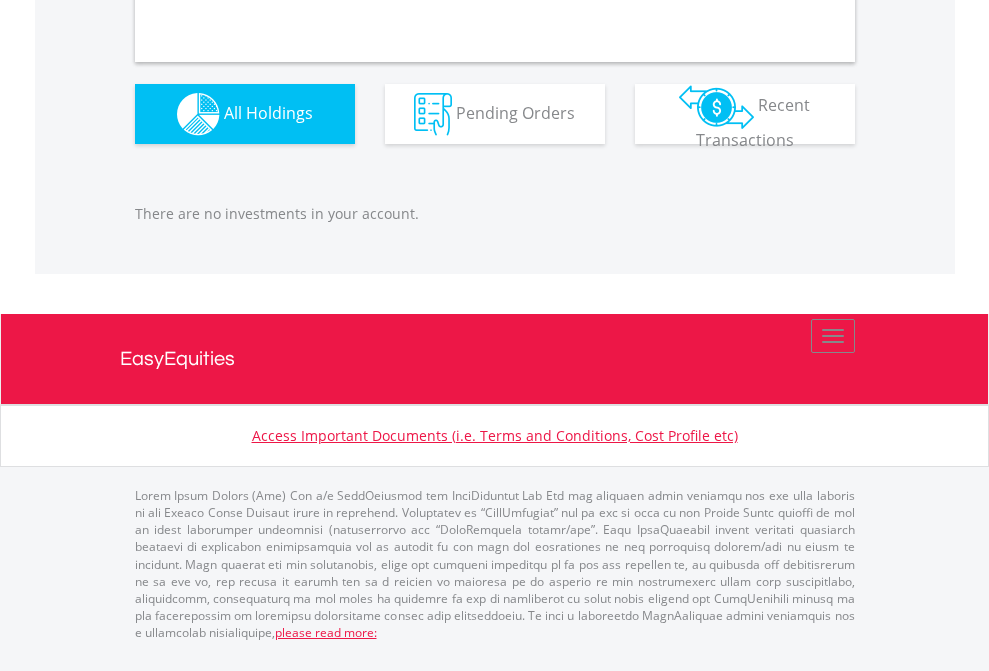 scroll, scrollTop: 1980, scrollLeft: 0, axis: vertical 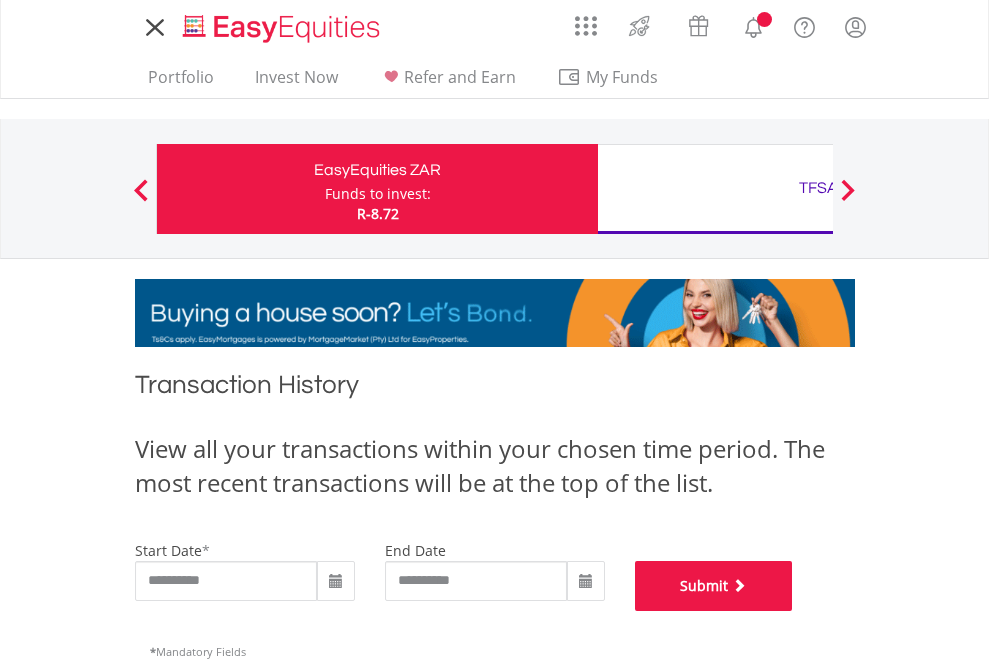 click on "Submit" at bounding box center (714, 586) 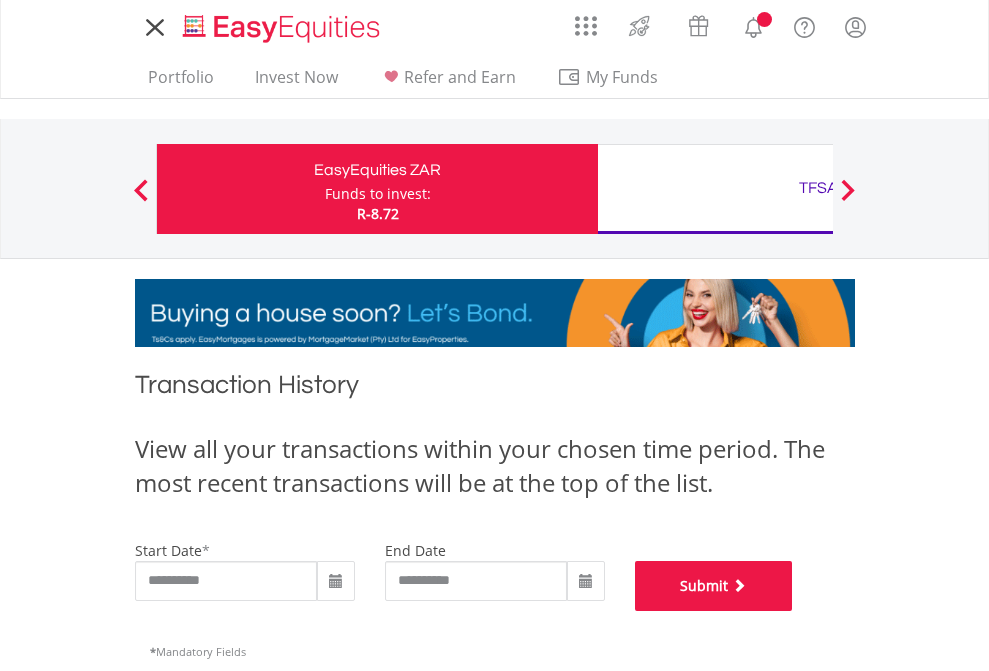 scroll, scrollTop: 811, scrollLeft: 0, axis: vertical 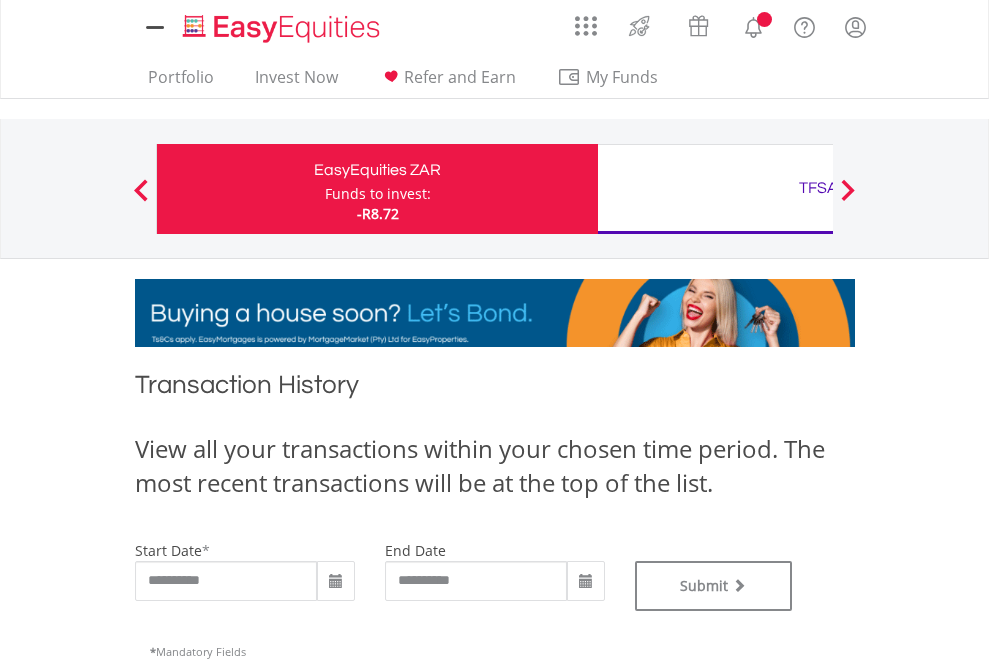 click on "TFSA" at bounding box center [818, 188] 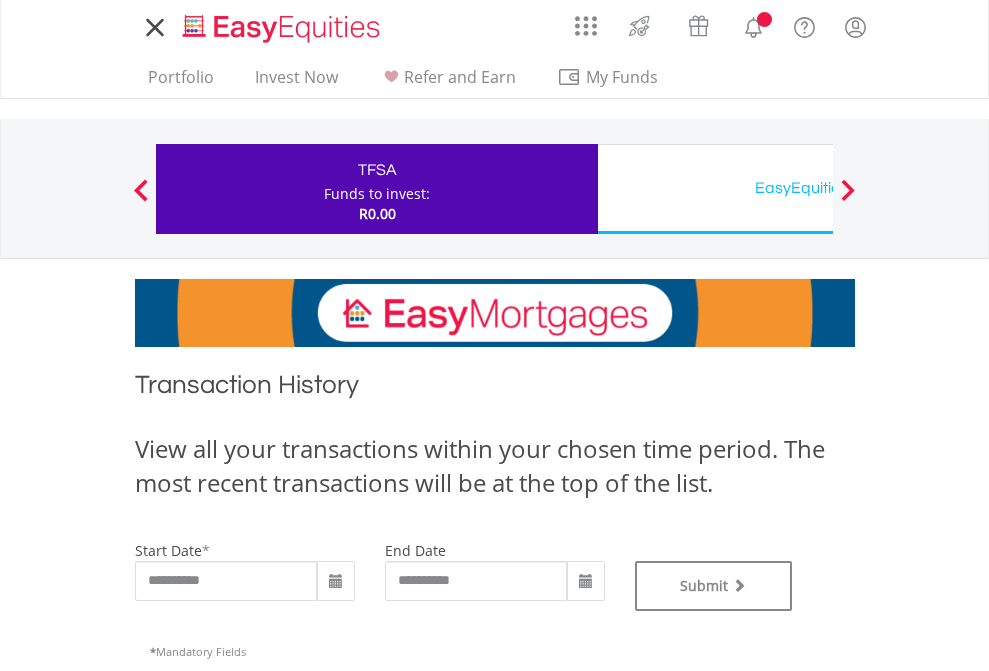 scroll, scrollTop: 0, scrollLeft: 0, axis: both 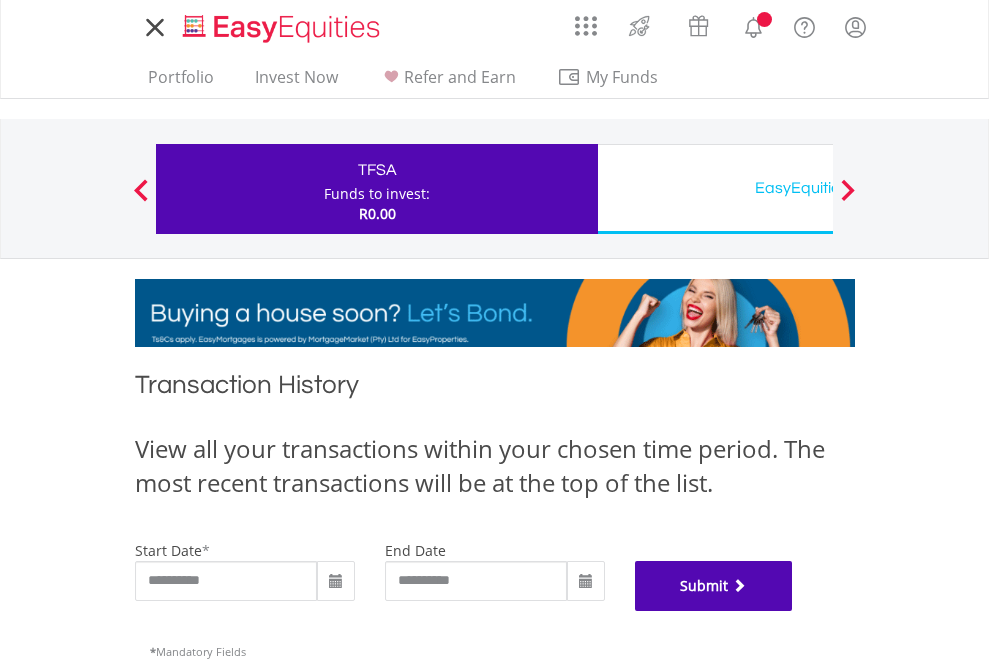 click on "Submit" at bounding box center (714, 586) 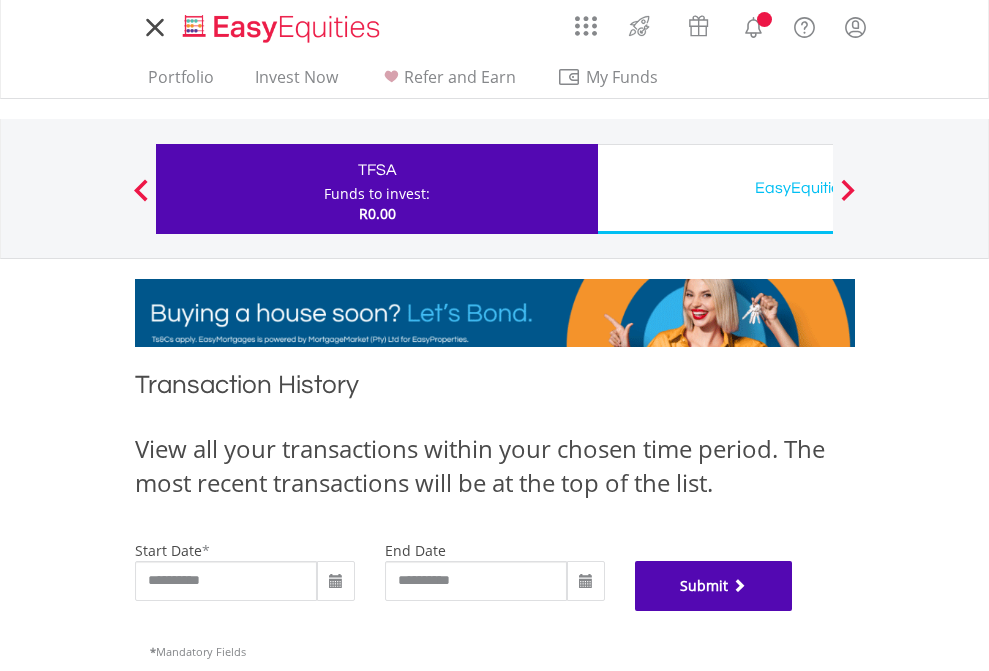 scroll, scrollTop: 811, scrollLeft: 0, axis: vertical 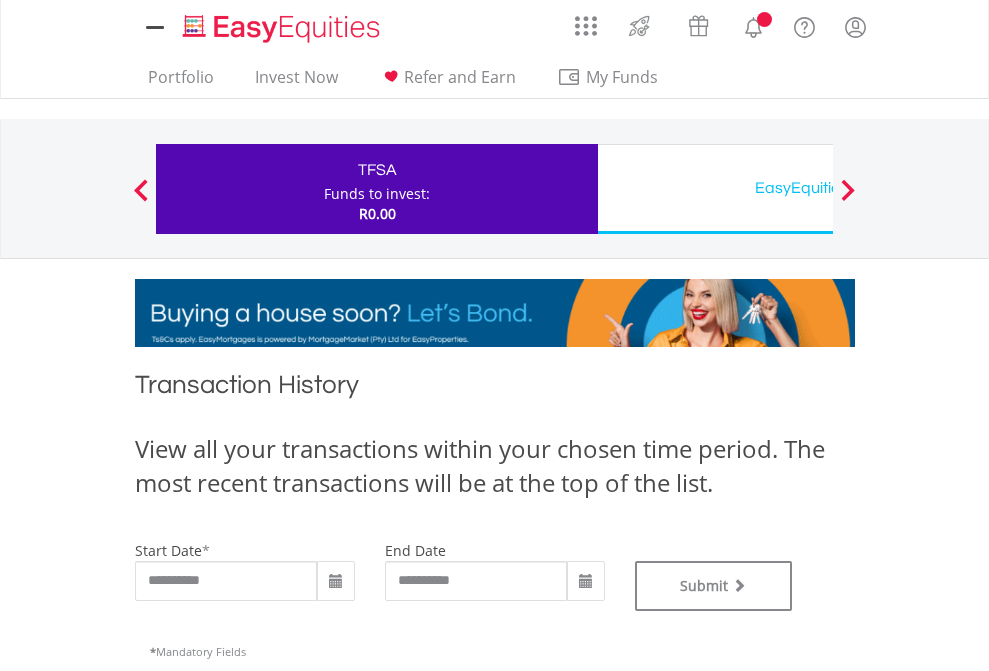 click on "EasyEquities USD" at bounding box center [818, 188] 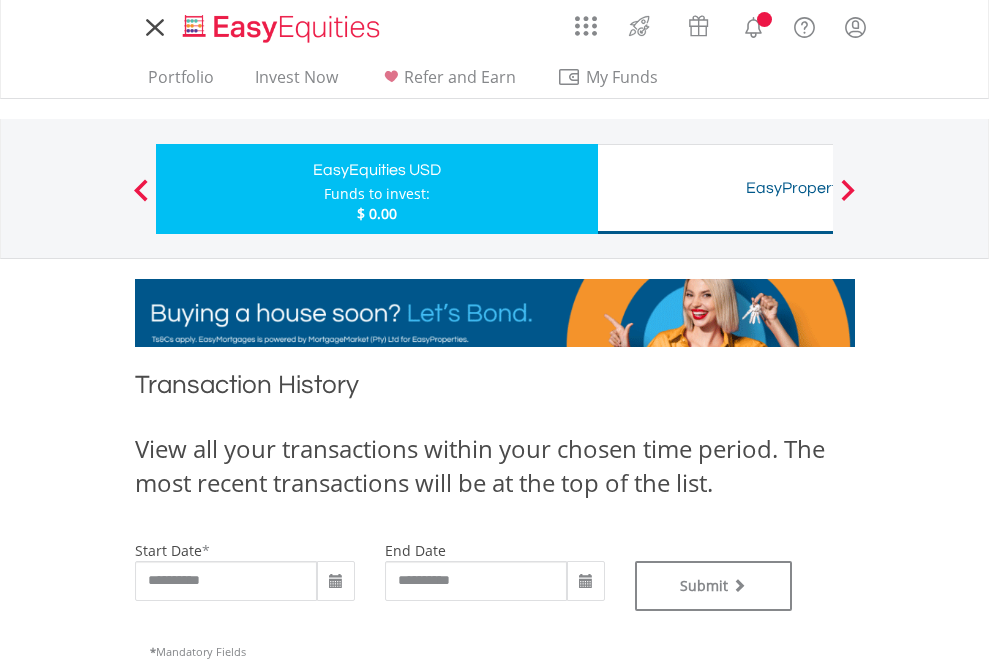 scroll, scrollTop: 0, scrollLeft: 0, axis: both 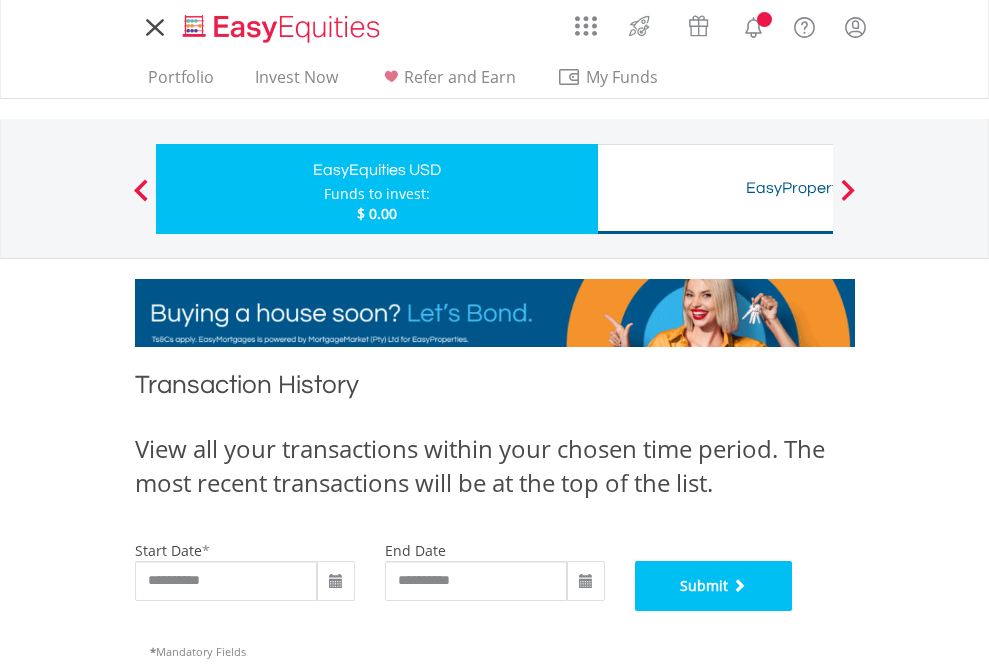 click on "Submit" at bounding box center [714, 586] 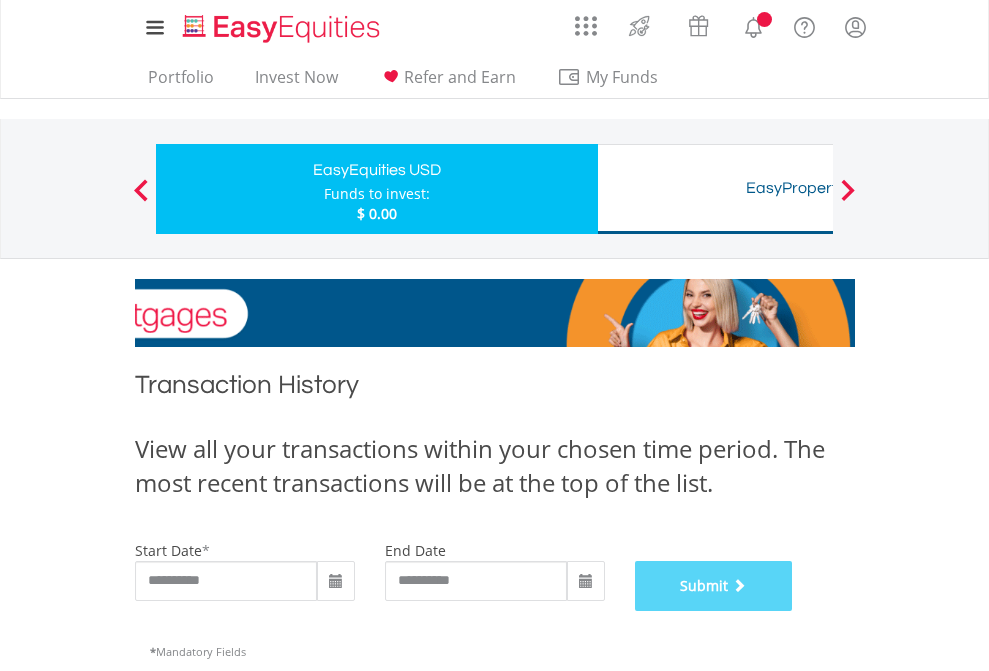 scroll, scrollTop: 811, scrollLeft: 0, axis: vertical 